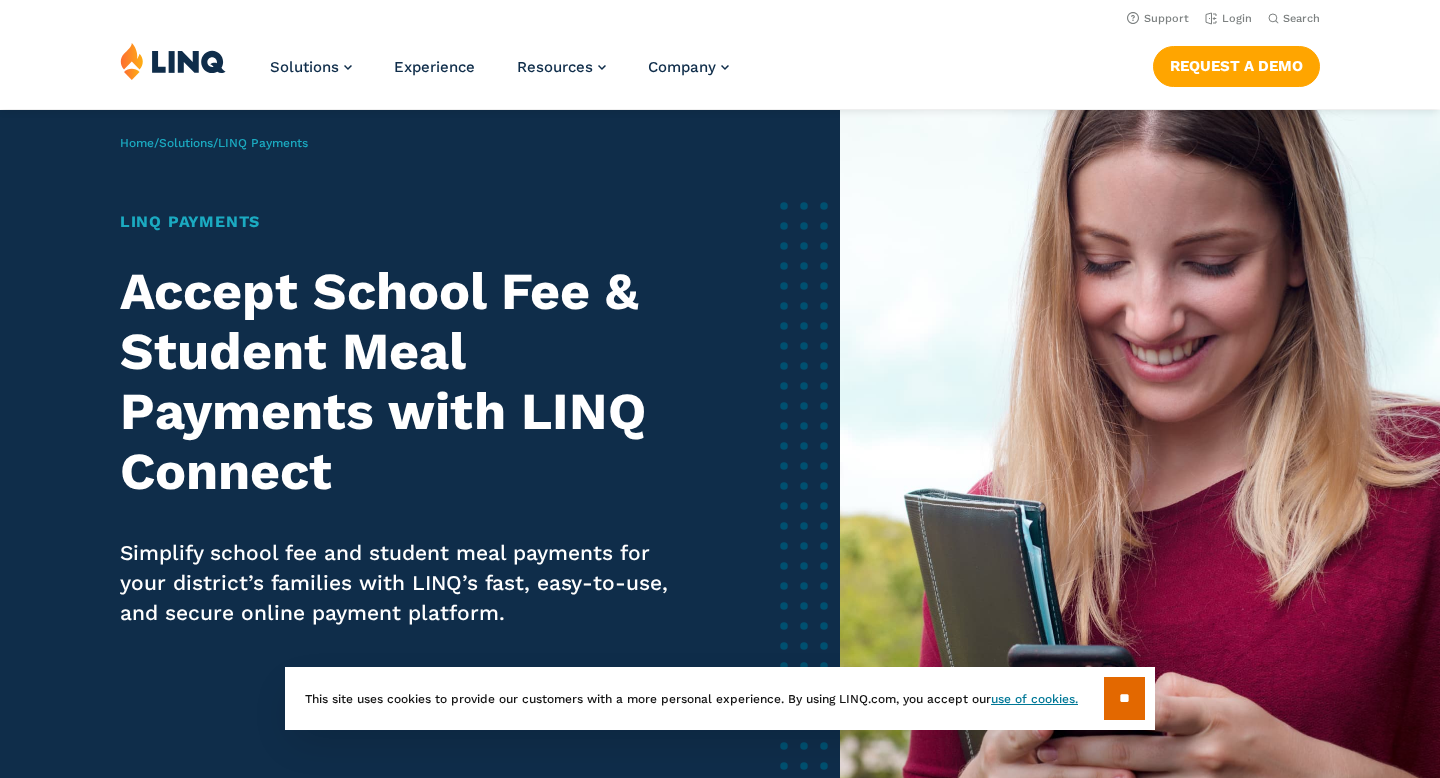 scroll, scrollTop: 0, scrollLeft: 0, axis: both 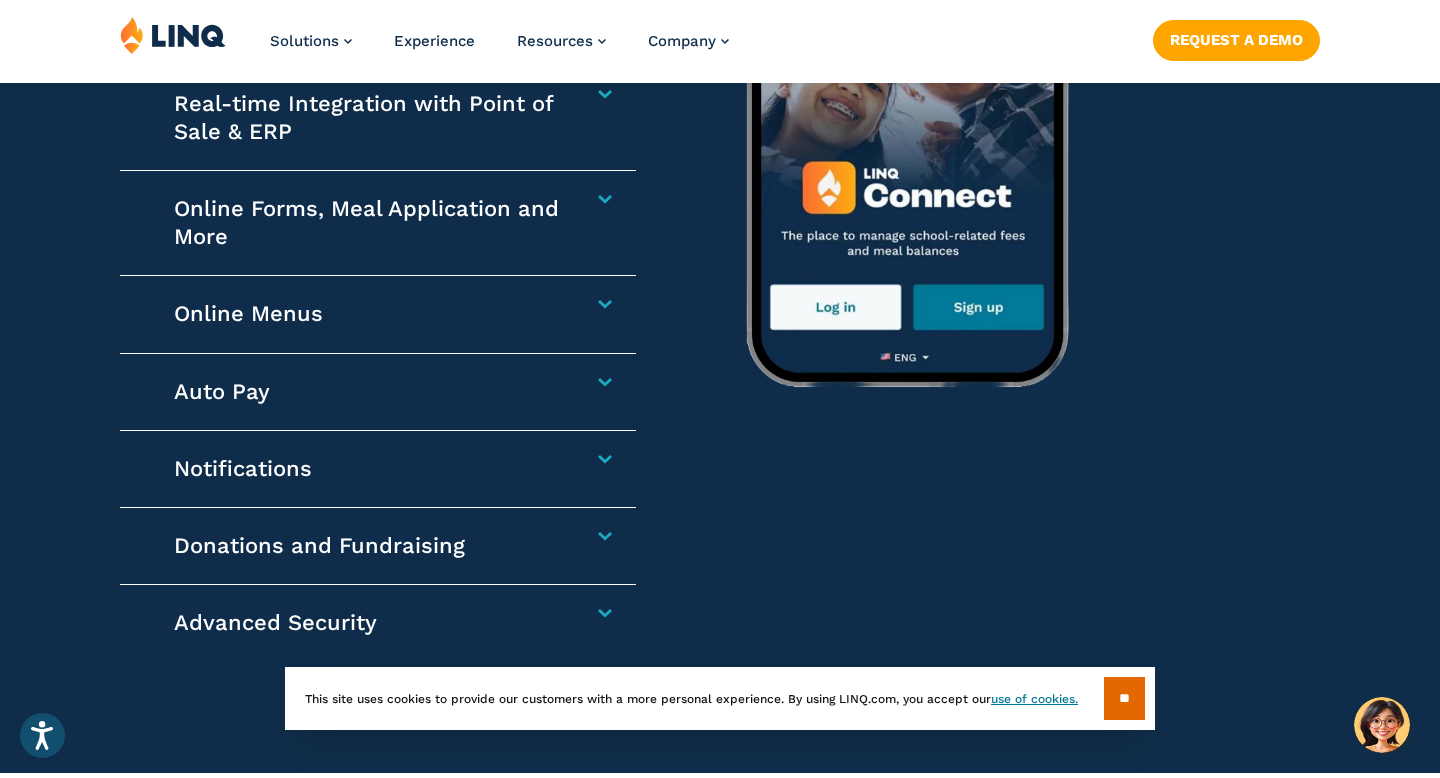 click on "Online Menus
Plan meals ahead with confidence. Families can view daily, weekly, and monthly menus online, allowing them to monitor the recipes for ingredients and nutrients in the case of dietary or allergen restrictions and their child’s preferences." at bounding box center [378, 314] 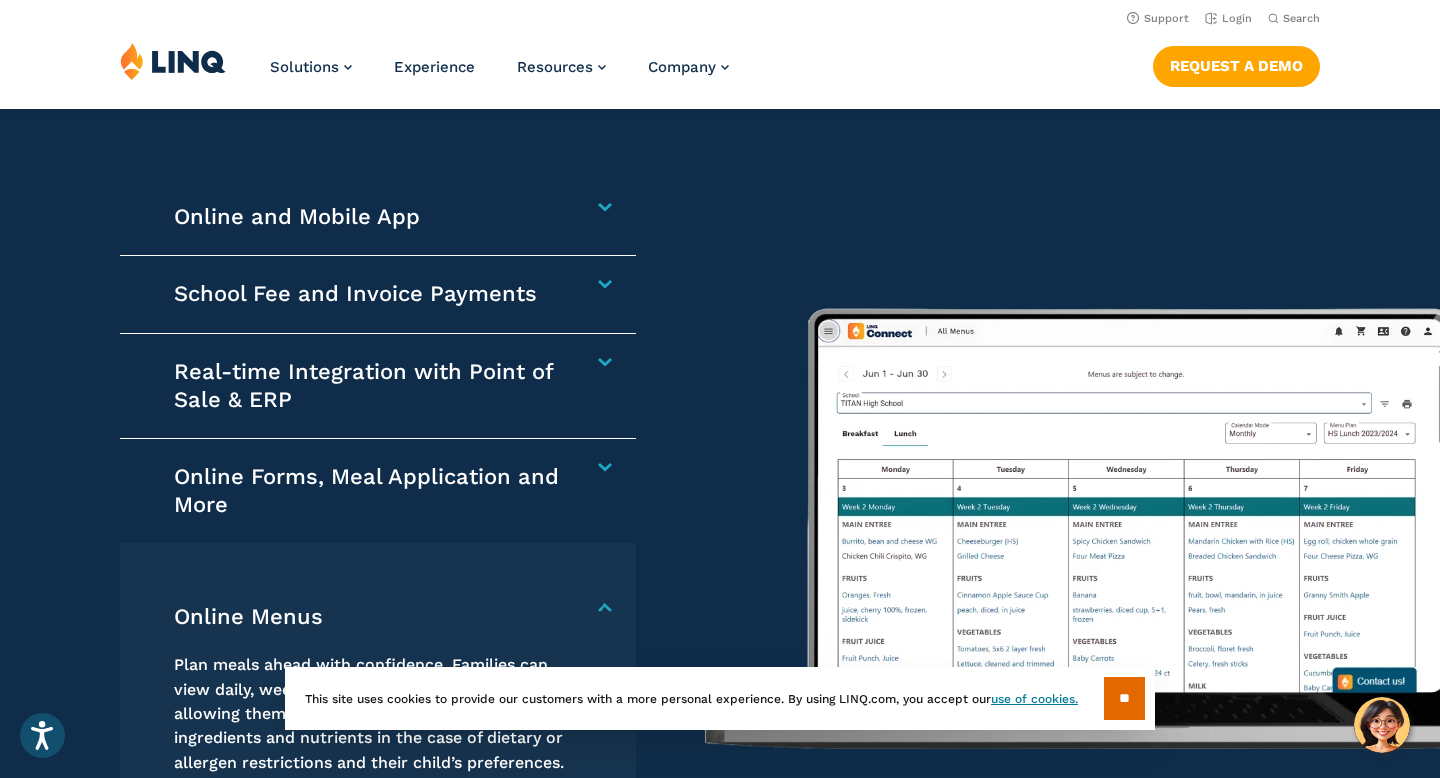 scroll, scrollTop: 2718, scrollLeft: 0, axis: vertical 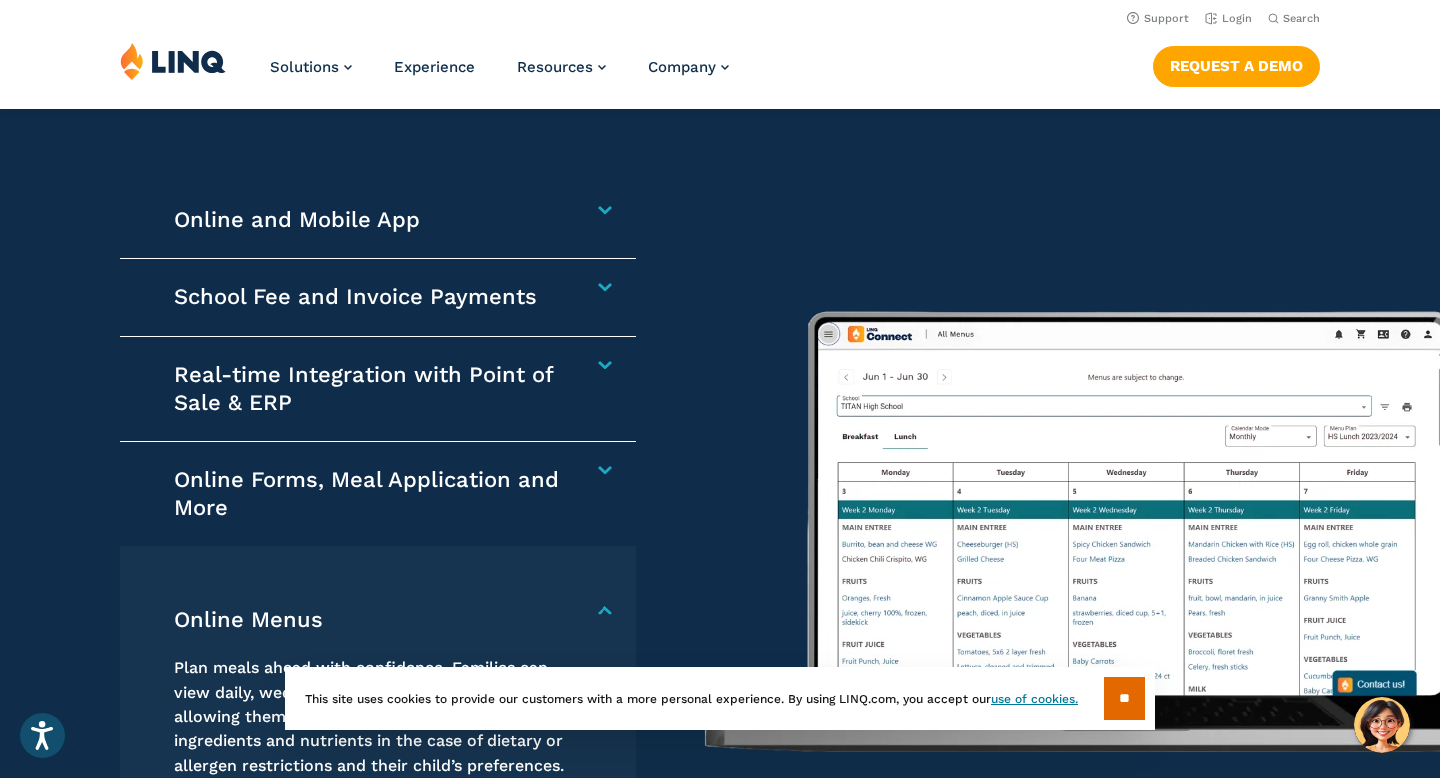 click on "School Fee and Invoice Payments" at bounding box center (369, 297) 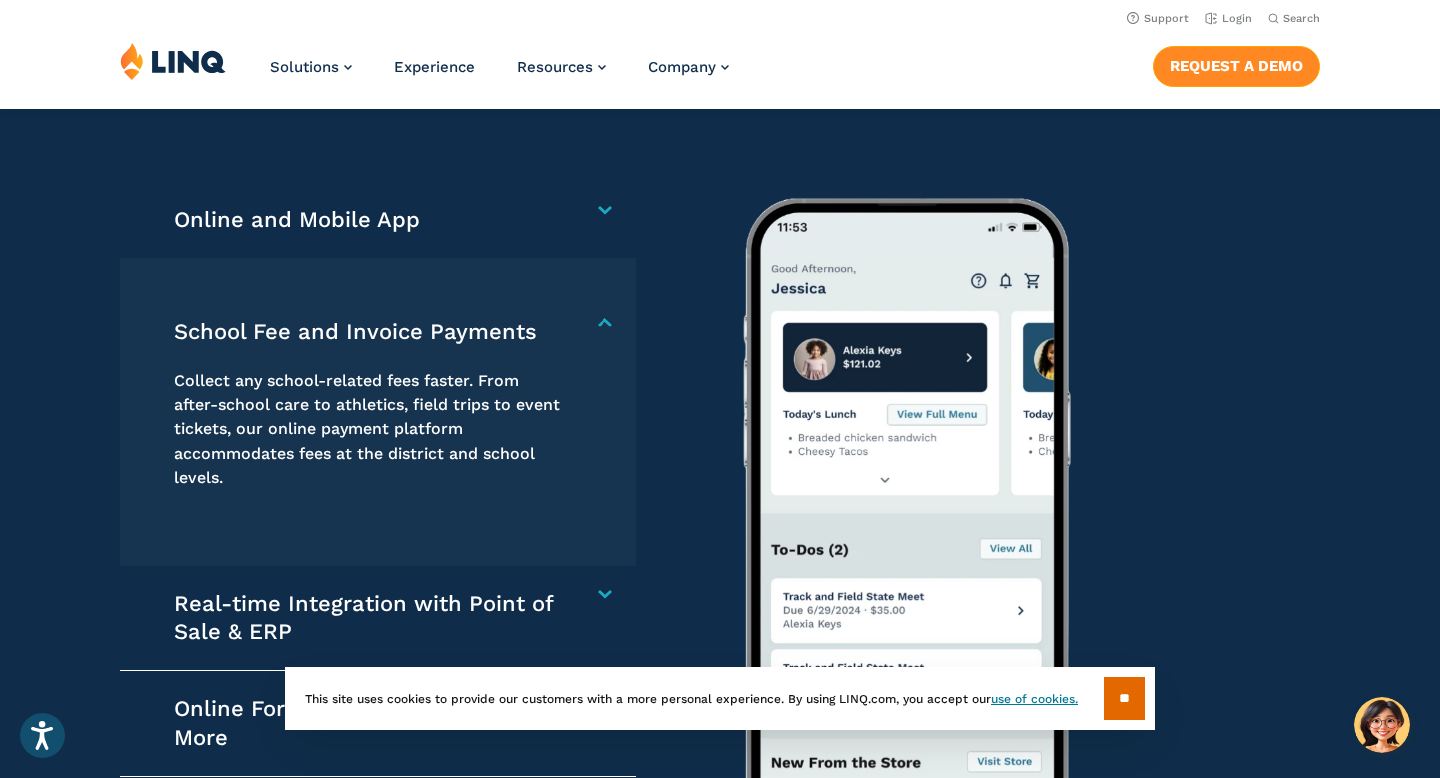 click on "Request a Demo" at bounding box center [1236, 66] 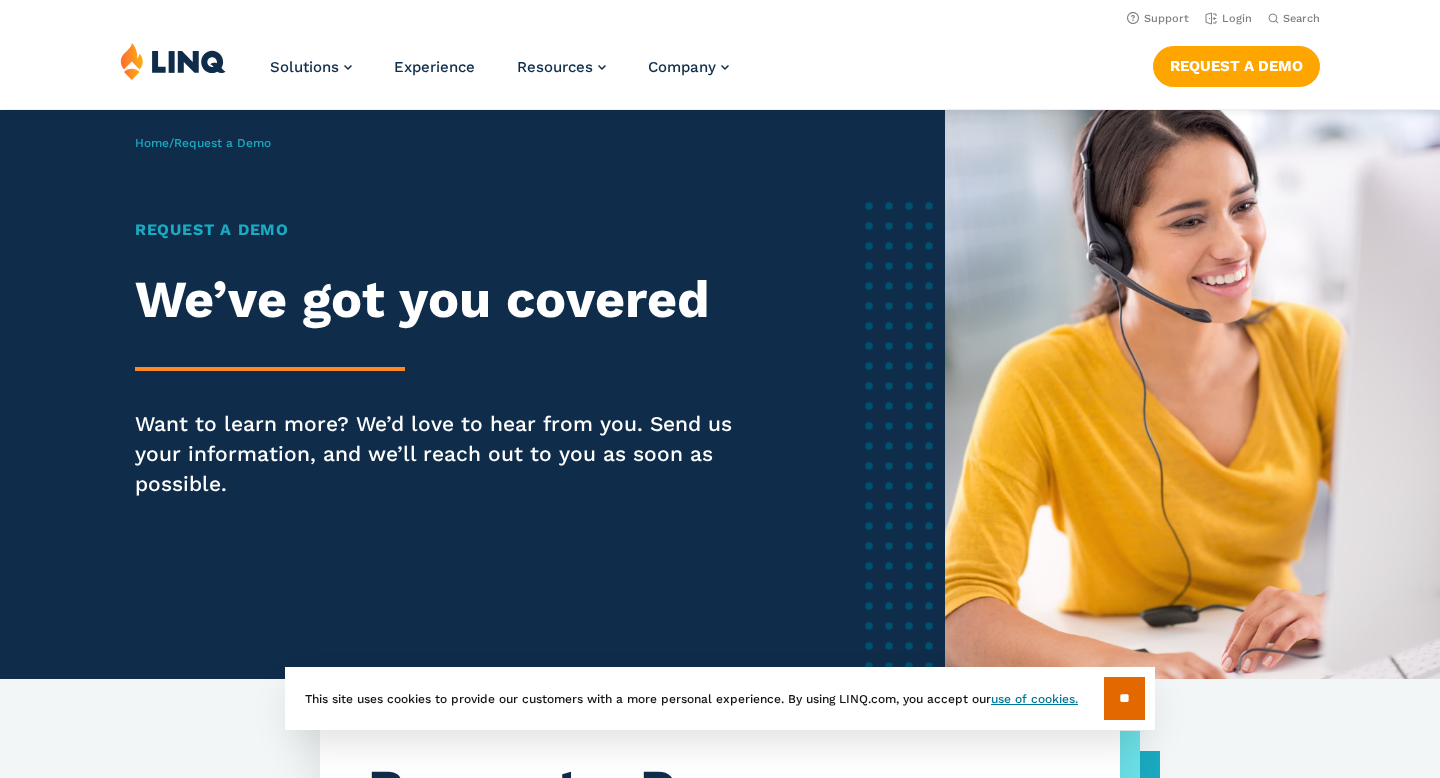 scroll, scrollTop: 0, scrollLeft: 0, axis: both 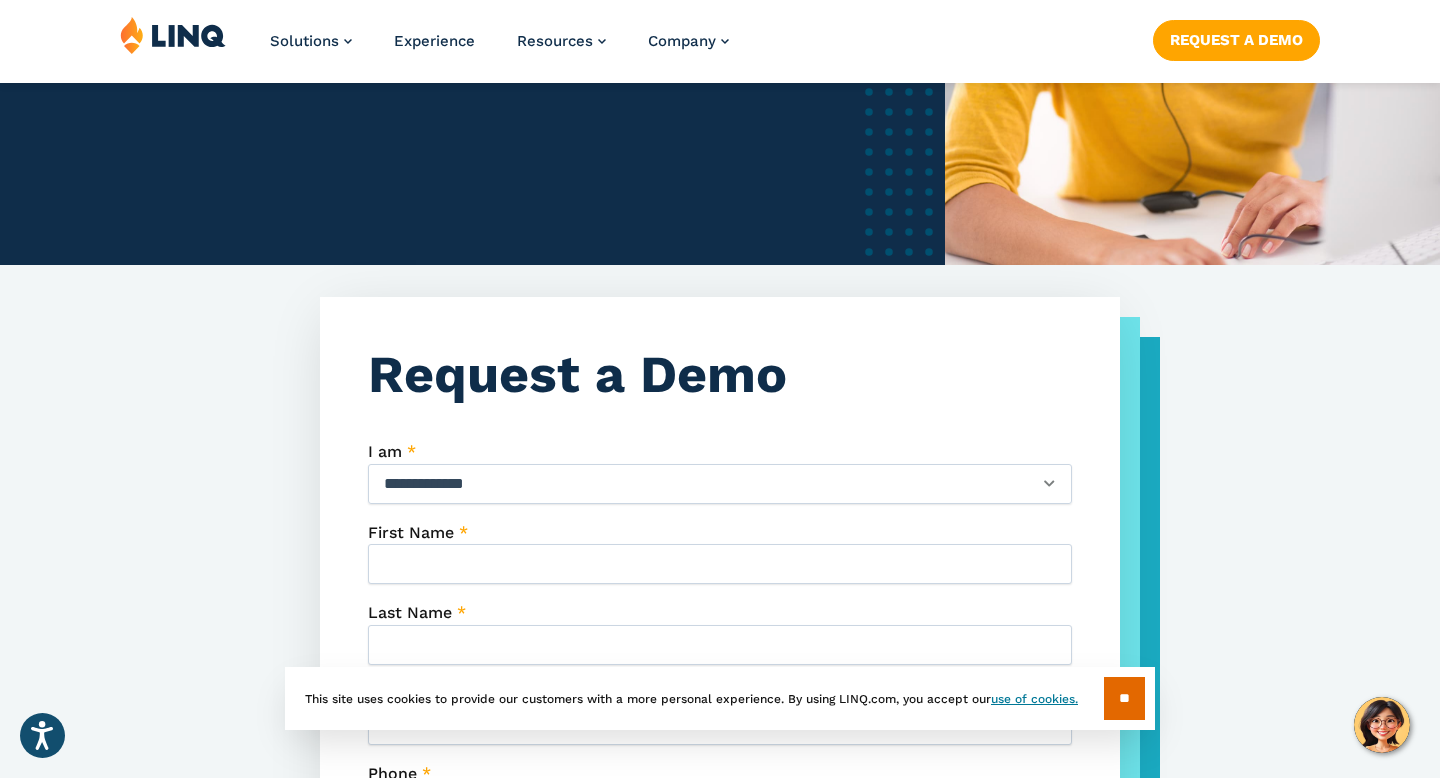 click on "**********" at bounding box center [720, 484] 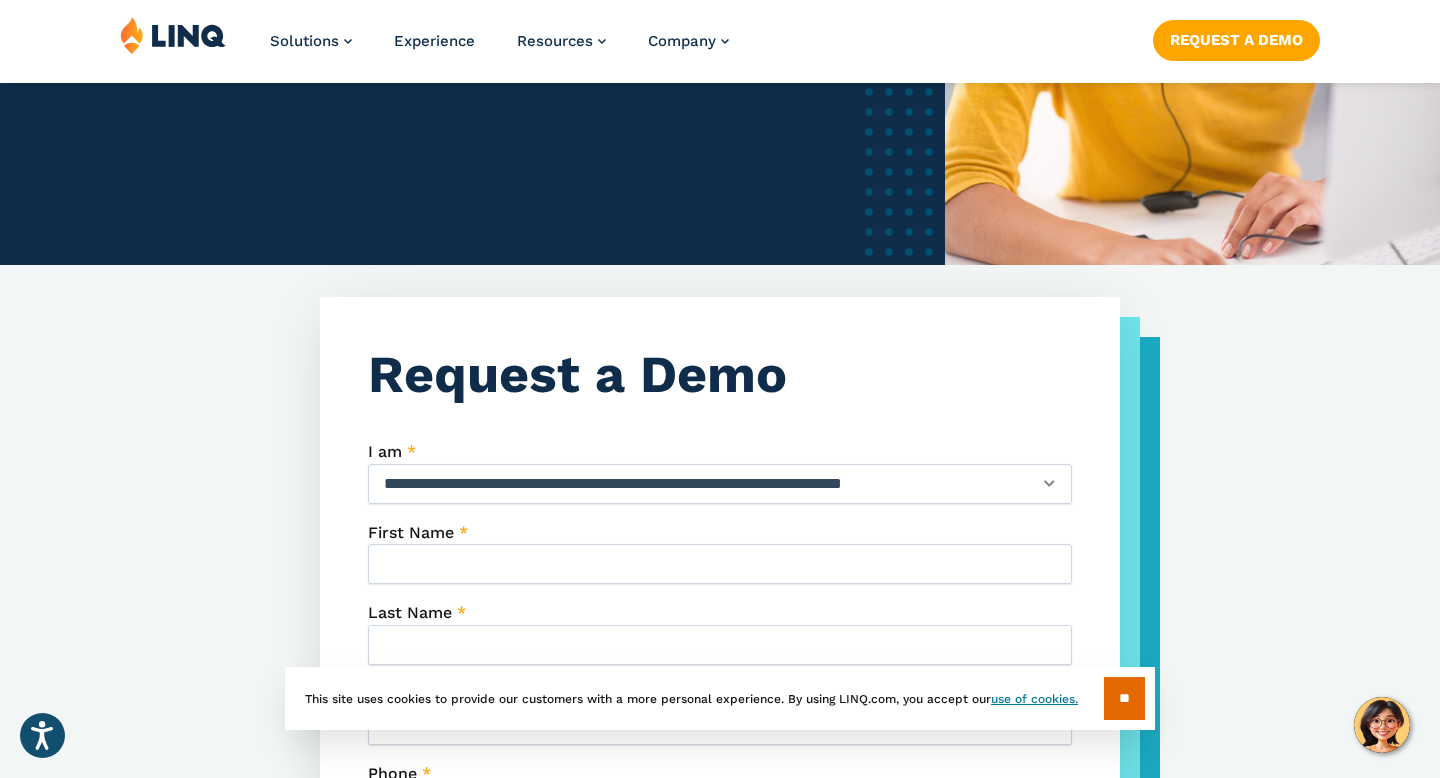 click on "First Name *" at bounding box center (720, 564) 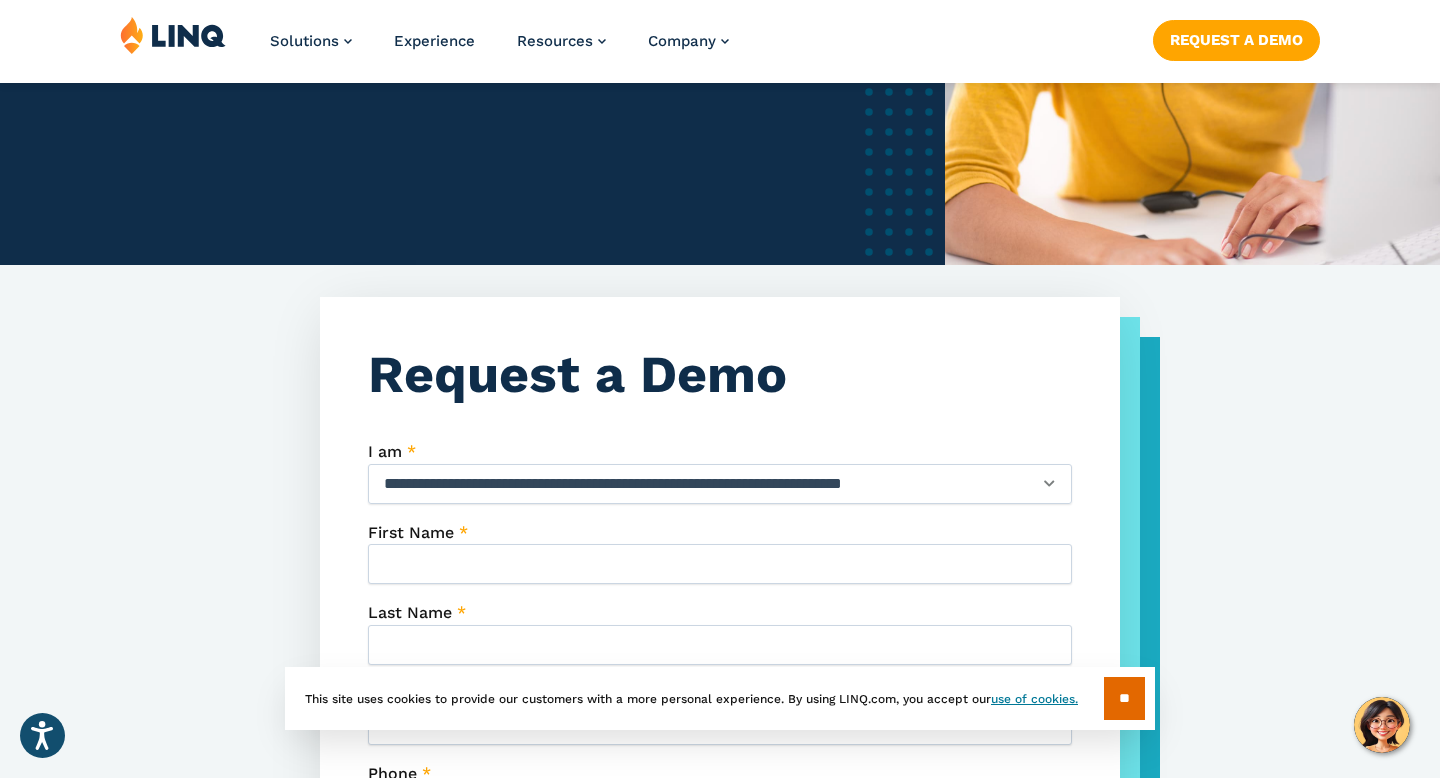 type on "******" 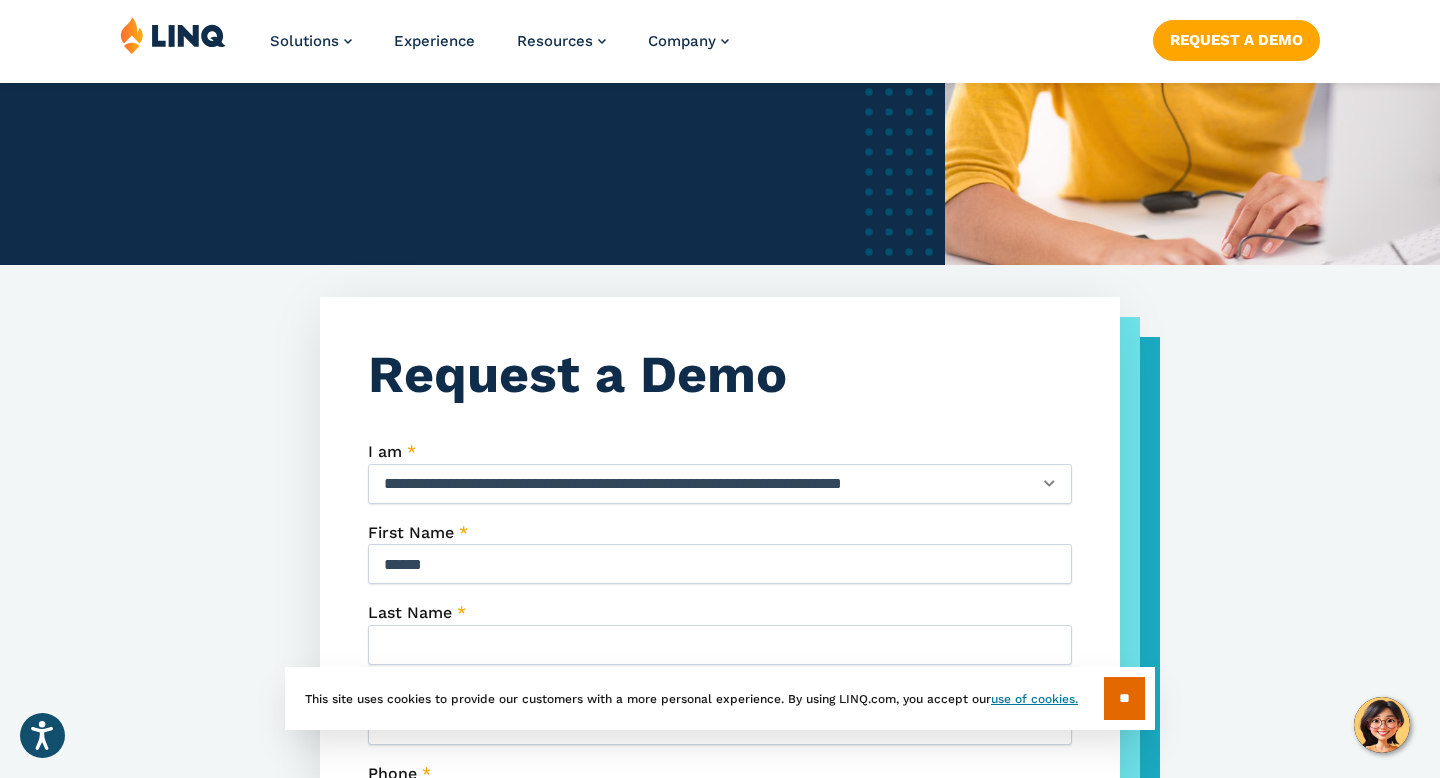 type on "******" 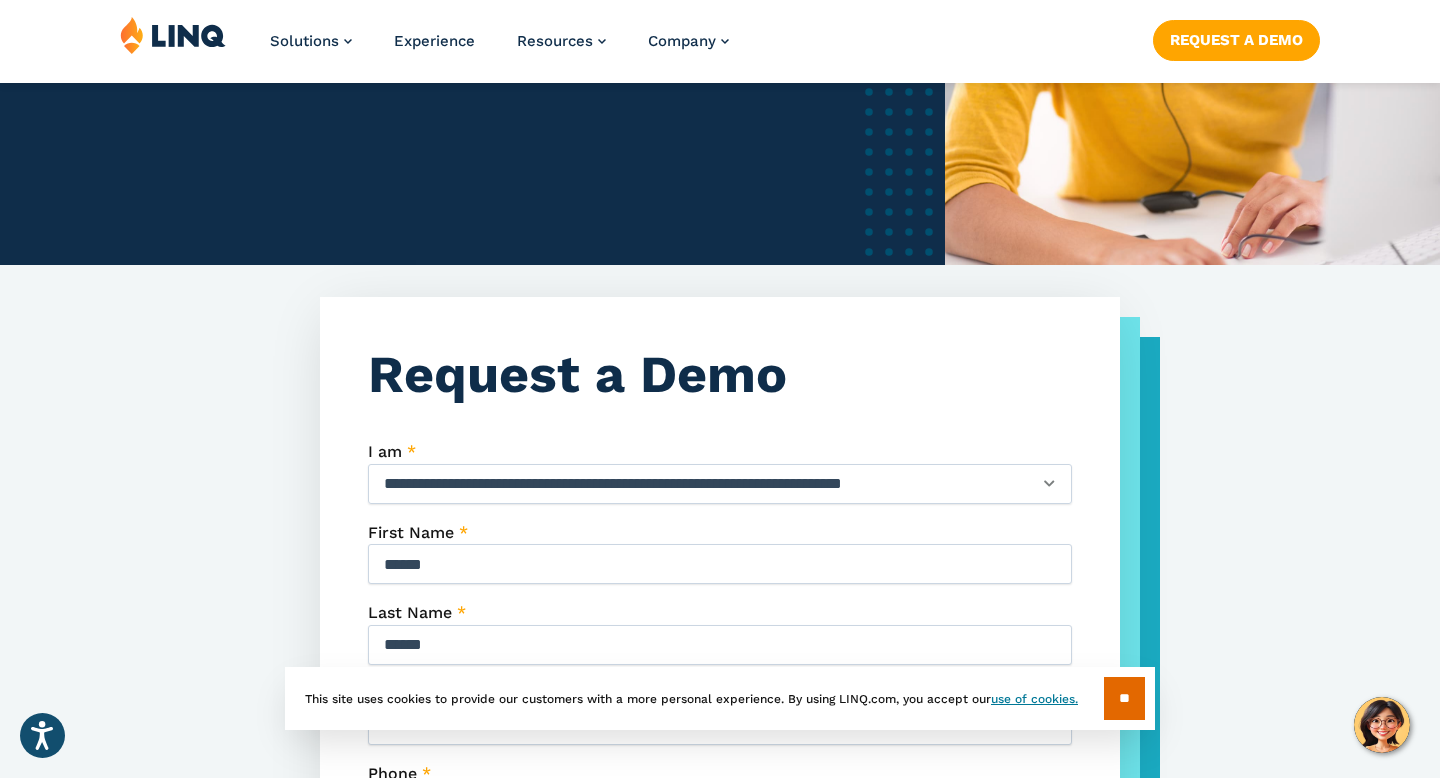 type on "**********" 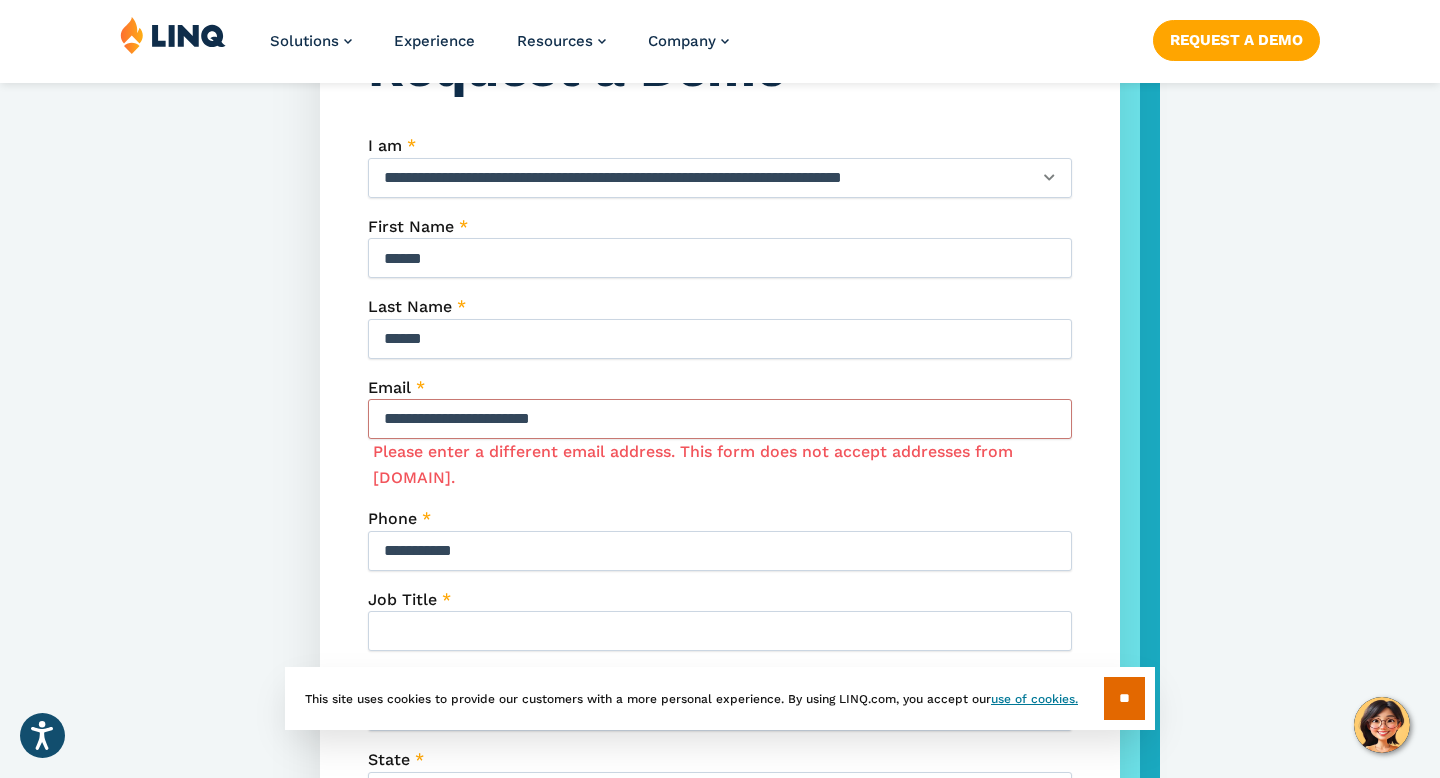 scroll, scrollTop: 731, scrollLeft: 0, axis: vertical 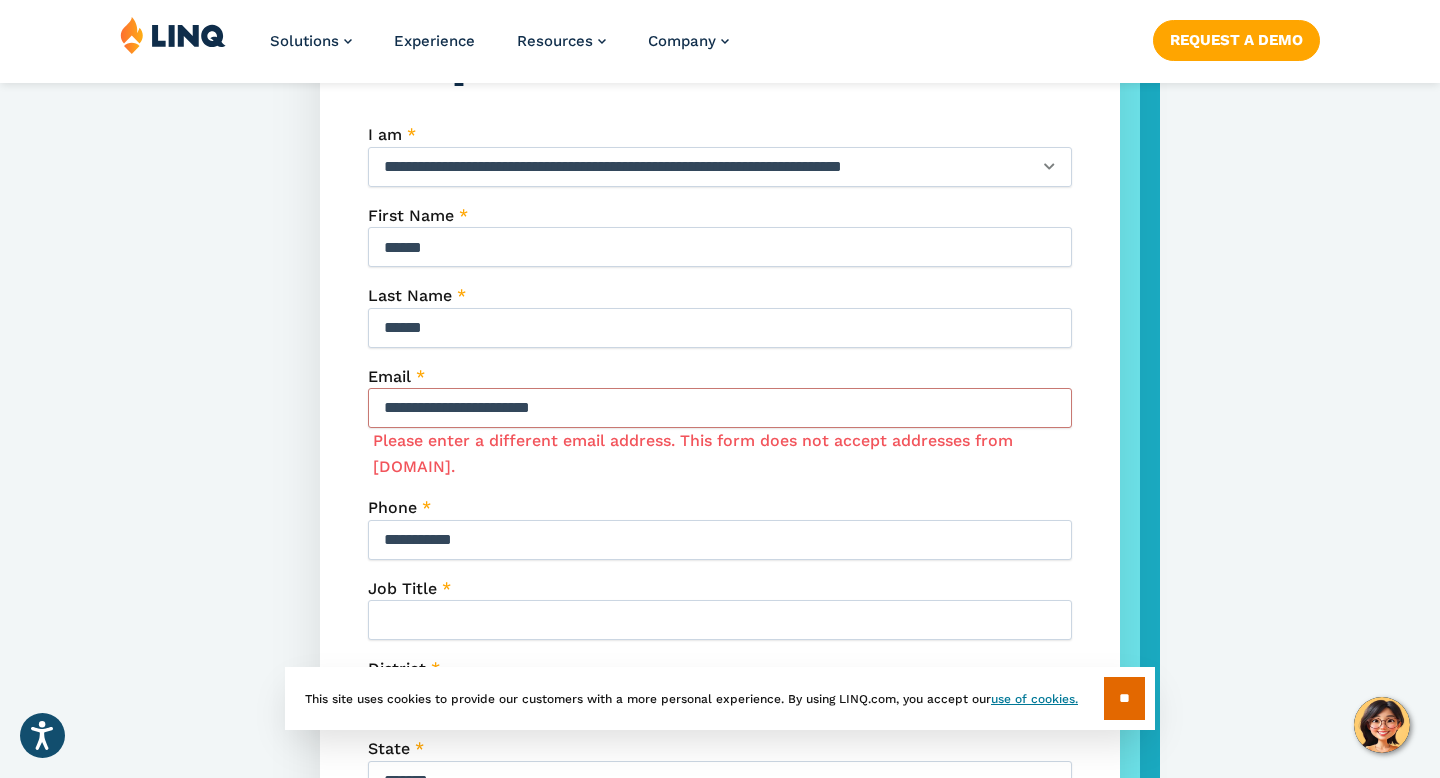 click on "**********" at bounding box center [720, 408] 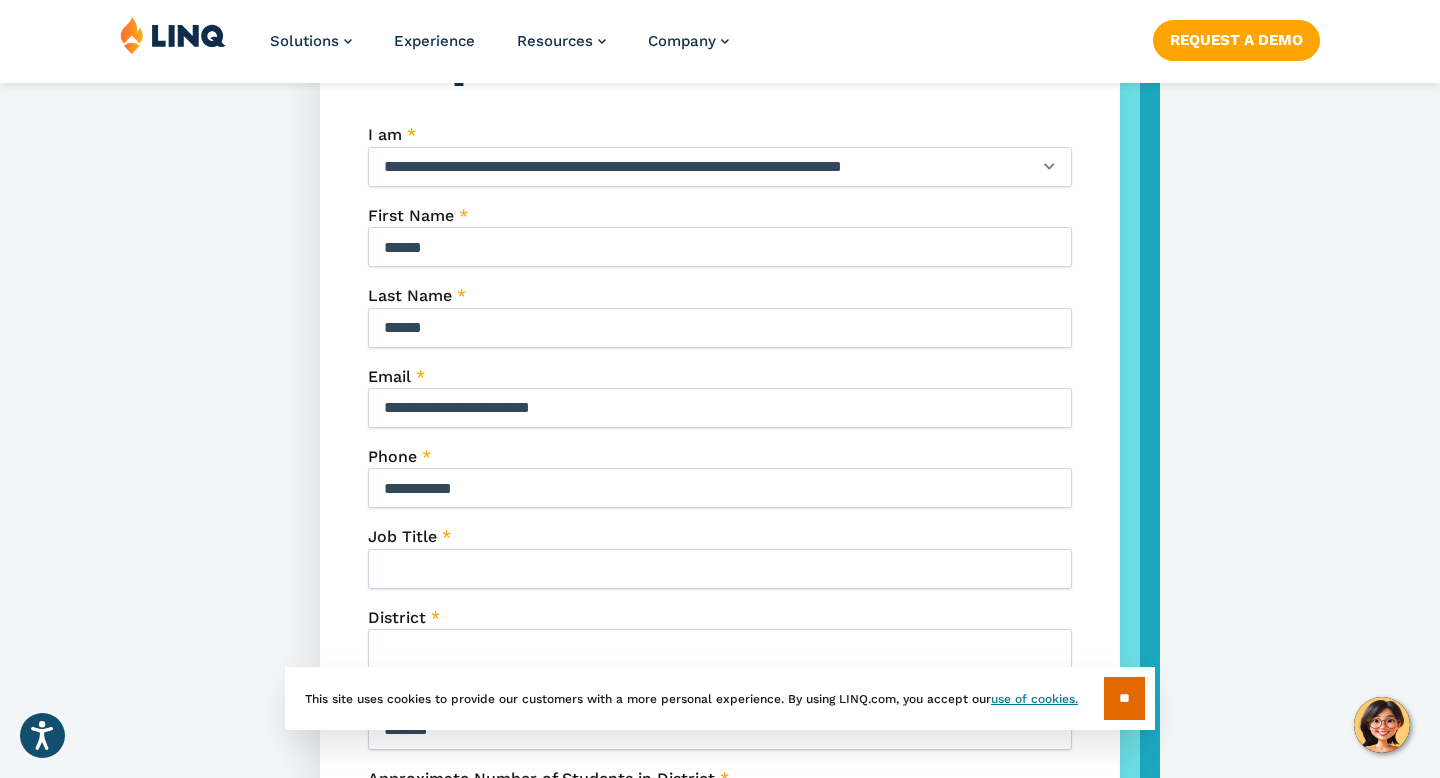 type on "**********" 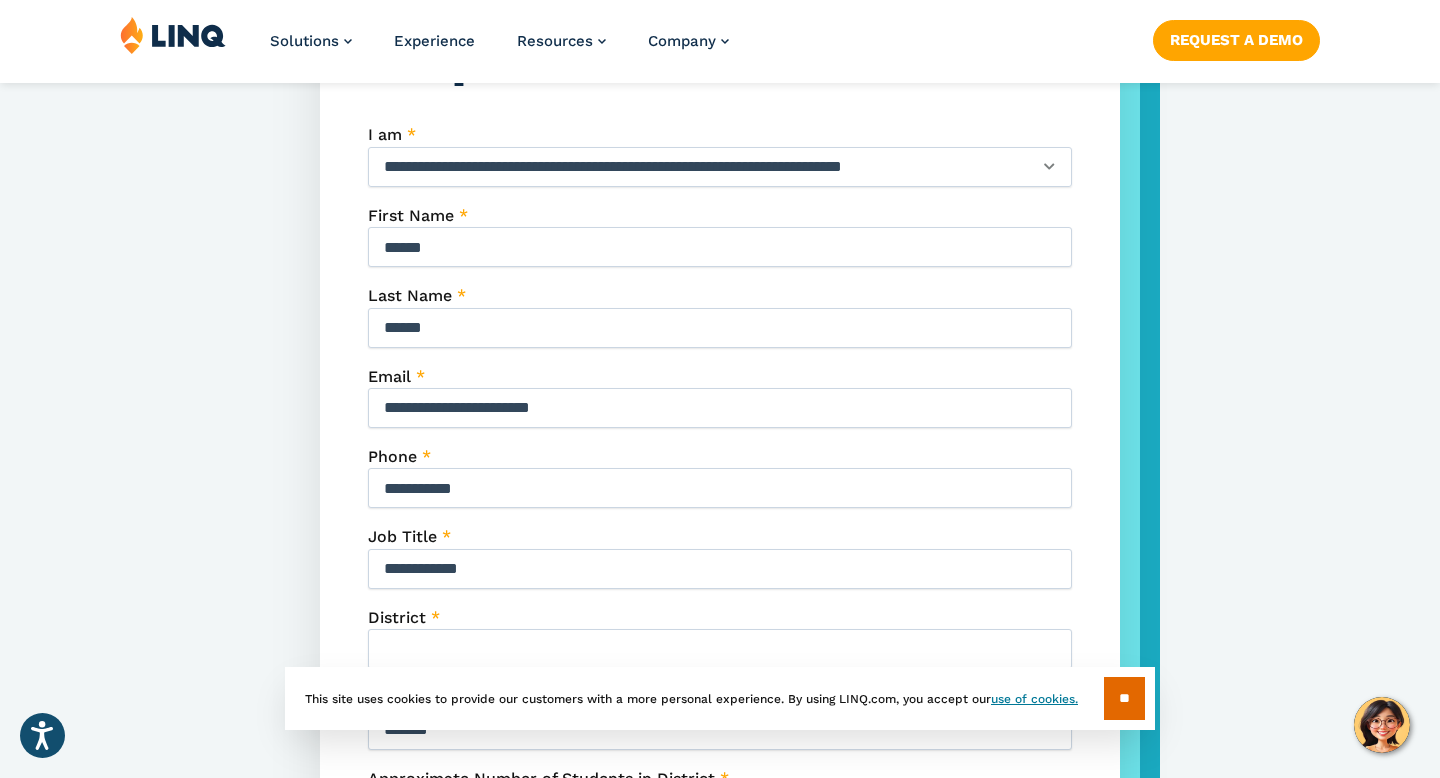 type on "**********" 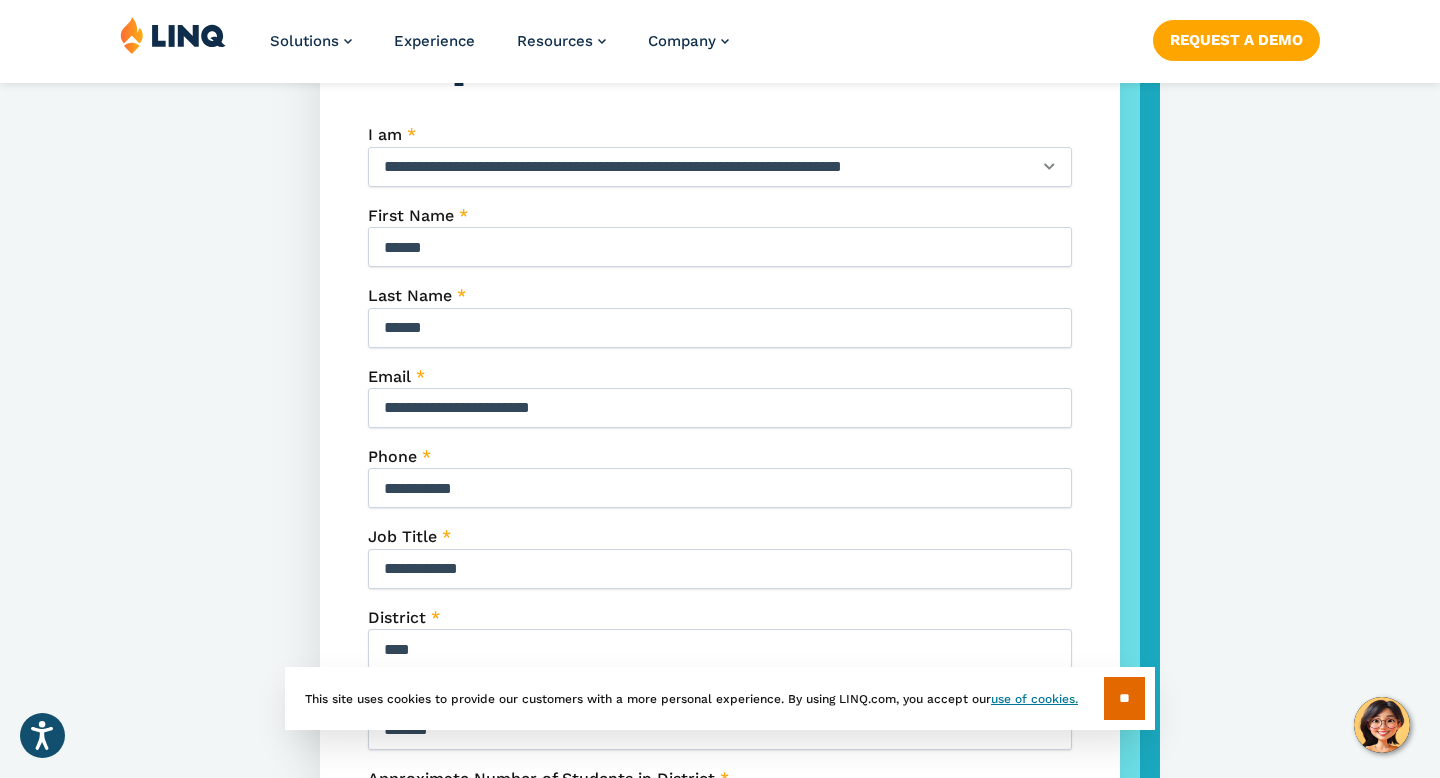 type on "**********" 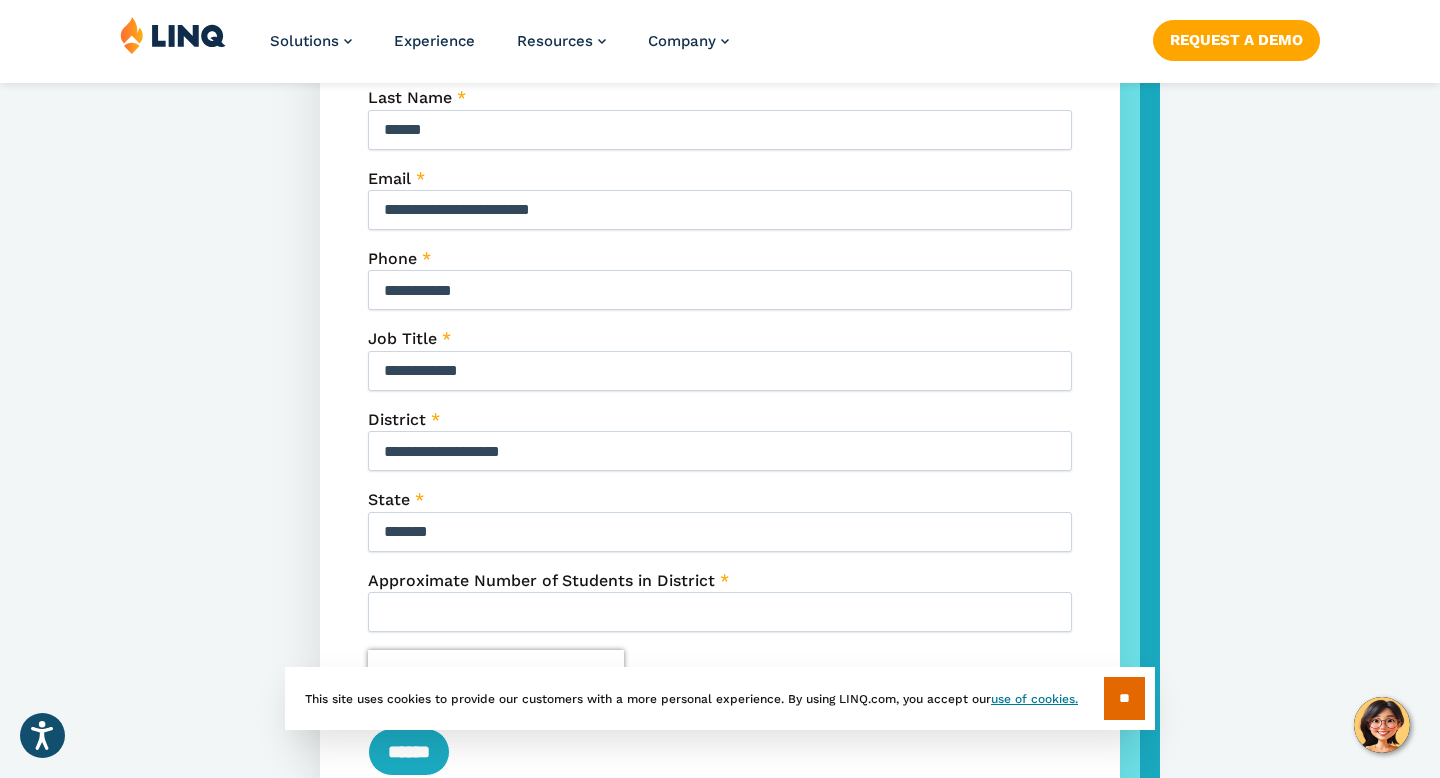 scroll, scrollTop: 935, scrollLeft: 0, axis: vertical 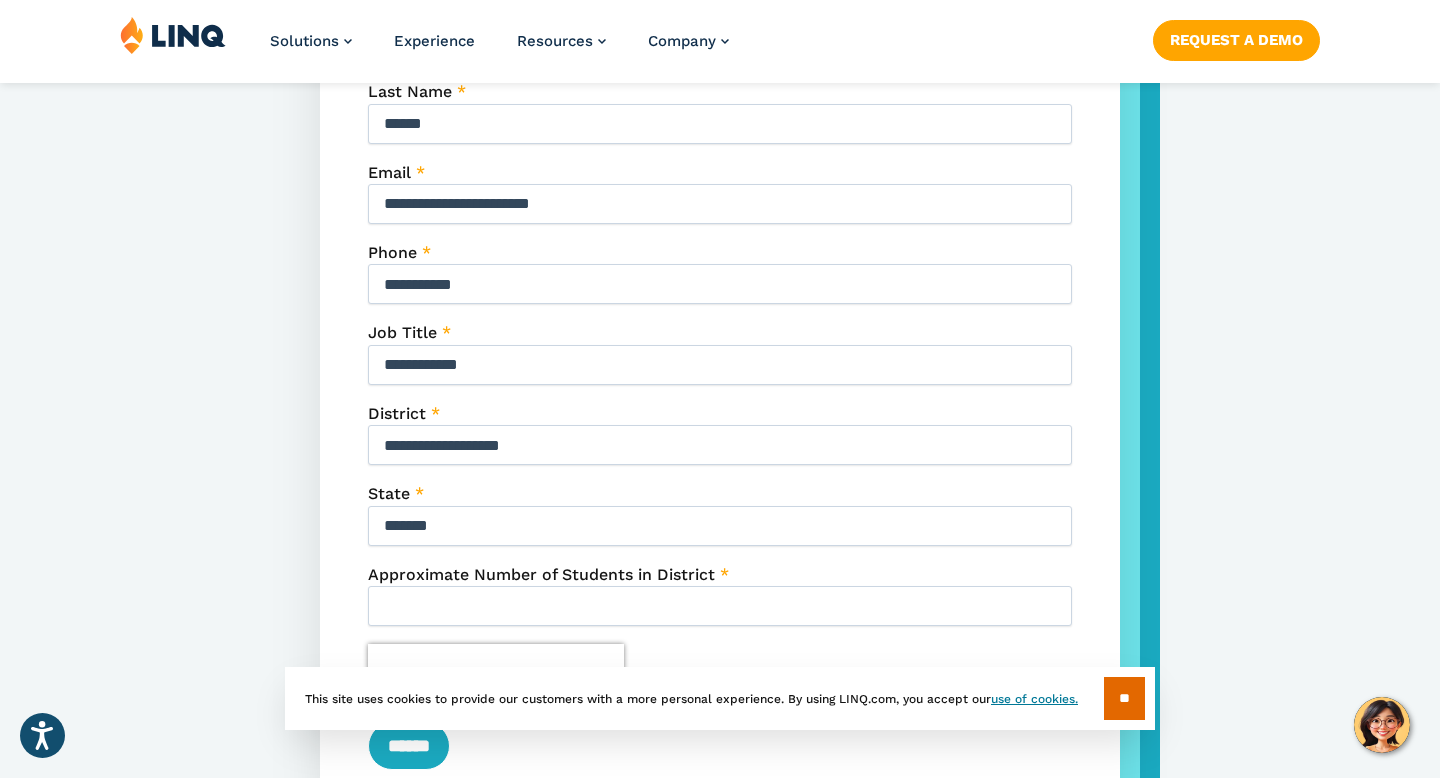 click on "Approximate Number of Students in District *" at bounding box center (720, 606) 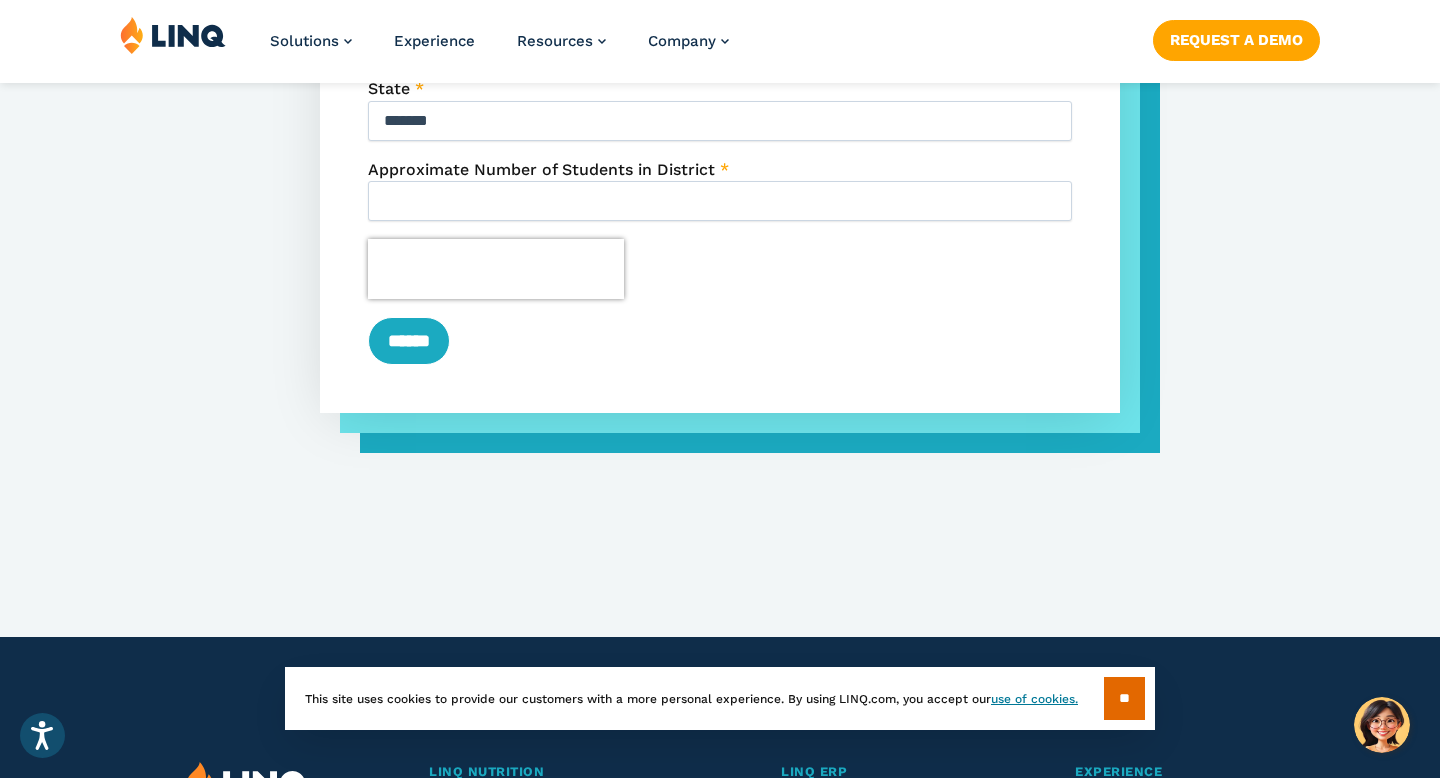 scroll, scrollTop: 1469, scrollLeft: 0, axis: vertical 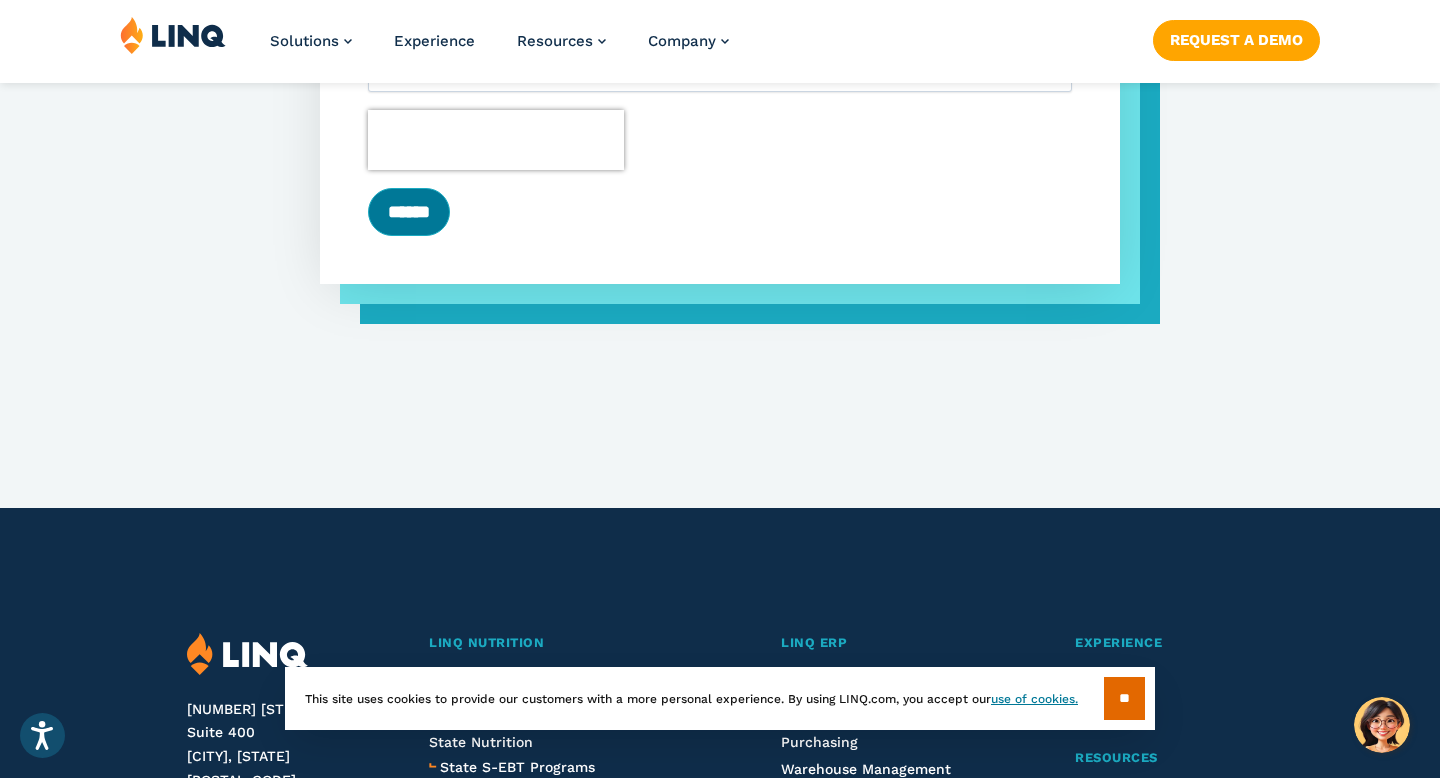 click on "******" at bounding box center (409, 212) 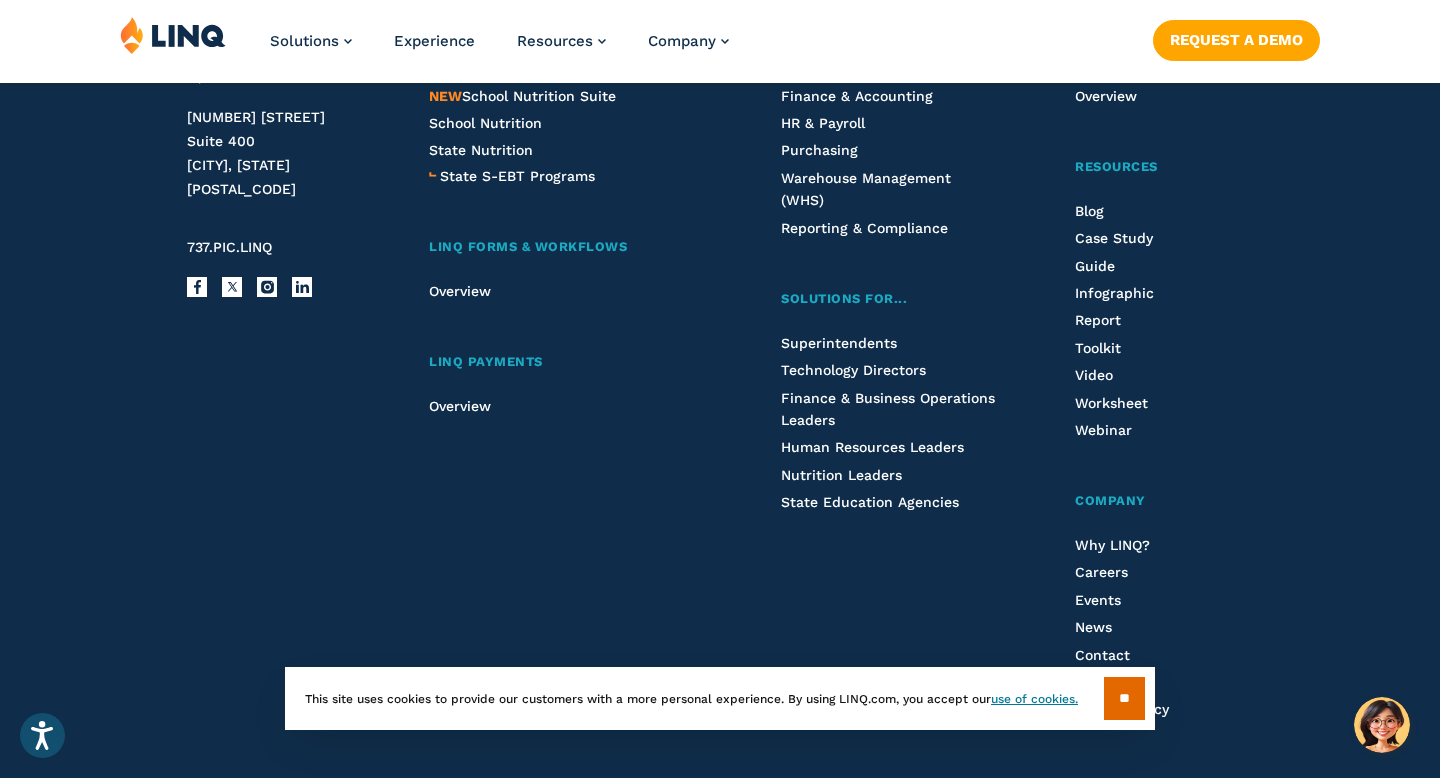 scroll, scrollTop: 1424, scrollLeft: 0, axis: vertical 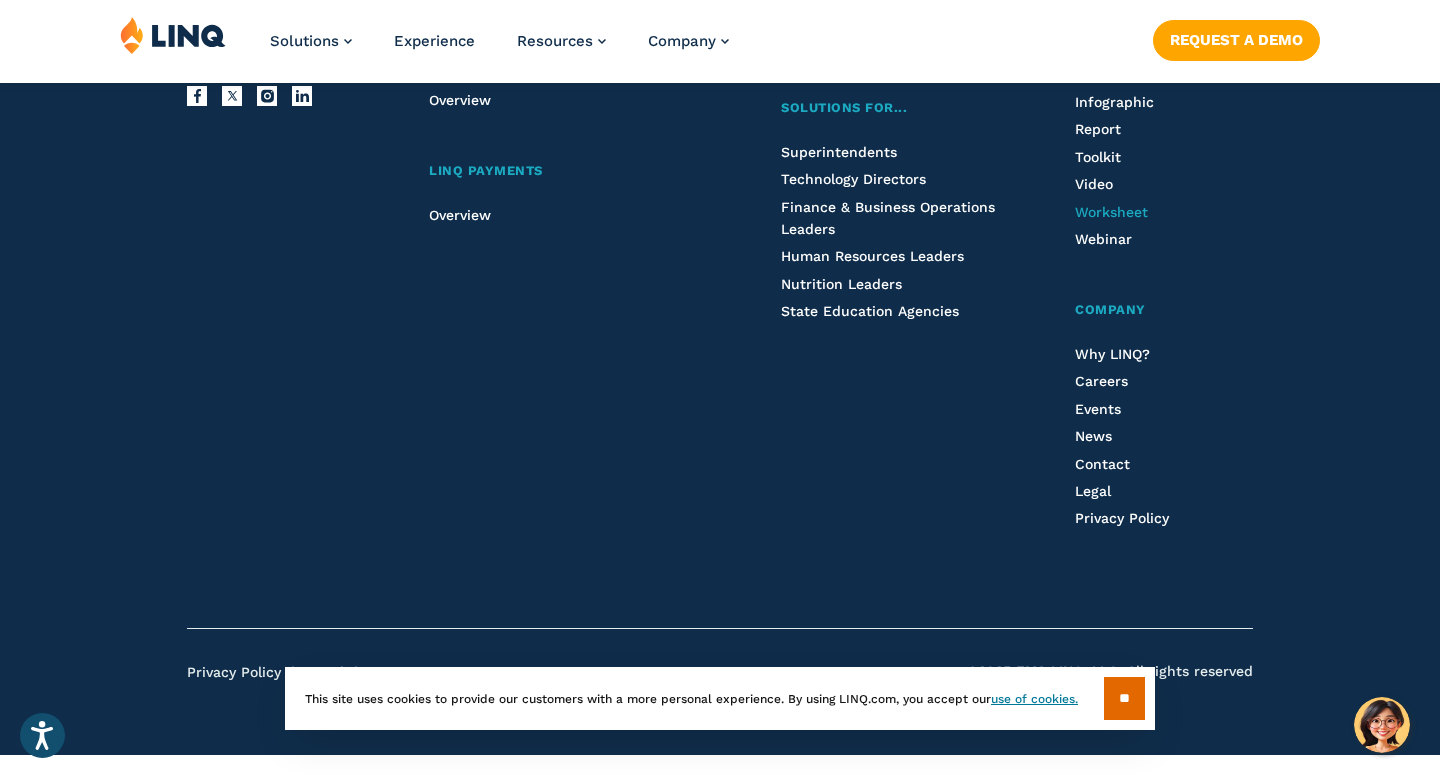click on "Worksheet" at bounding box center [1111, 212] 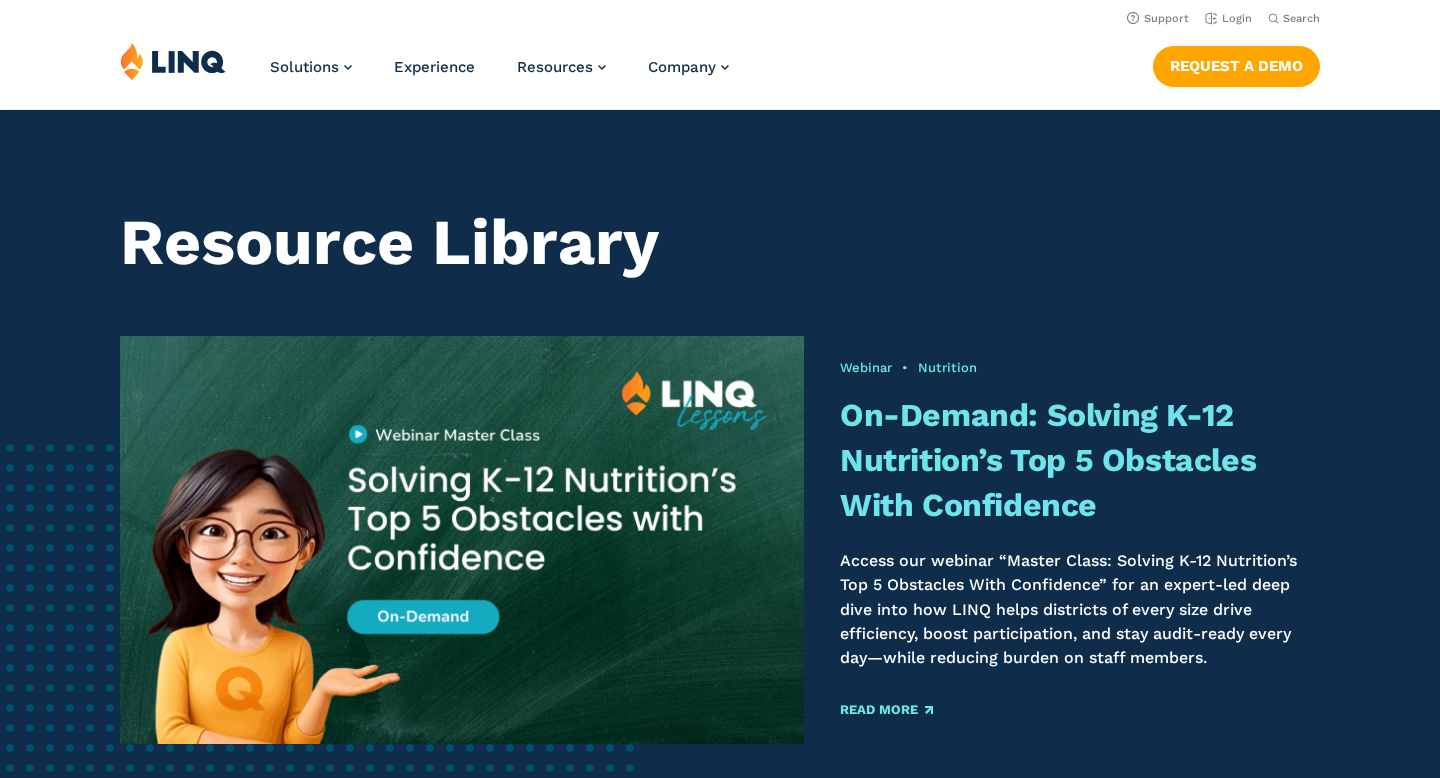 scroll, scrollTop: 0, scrollLeft: 0, axis: both 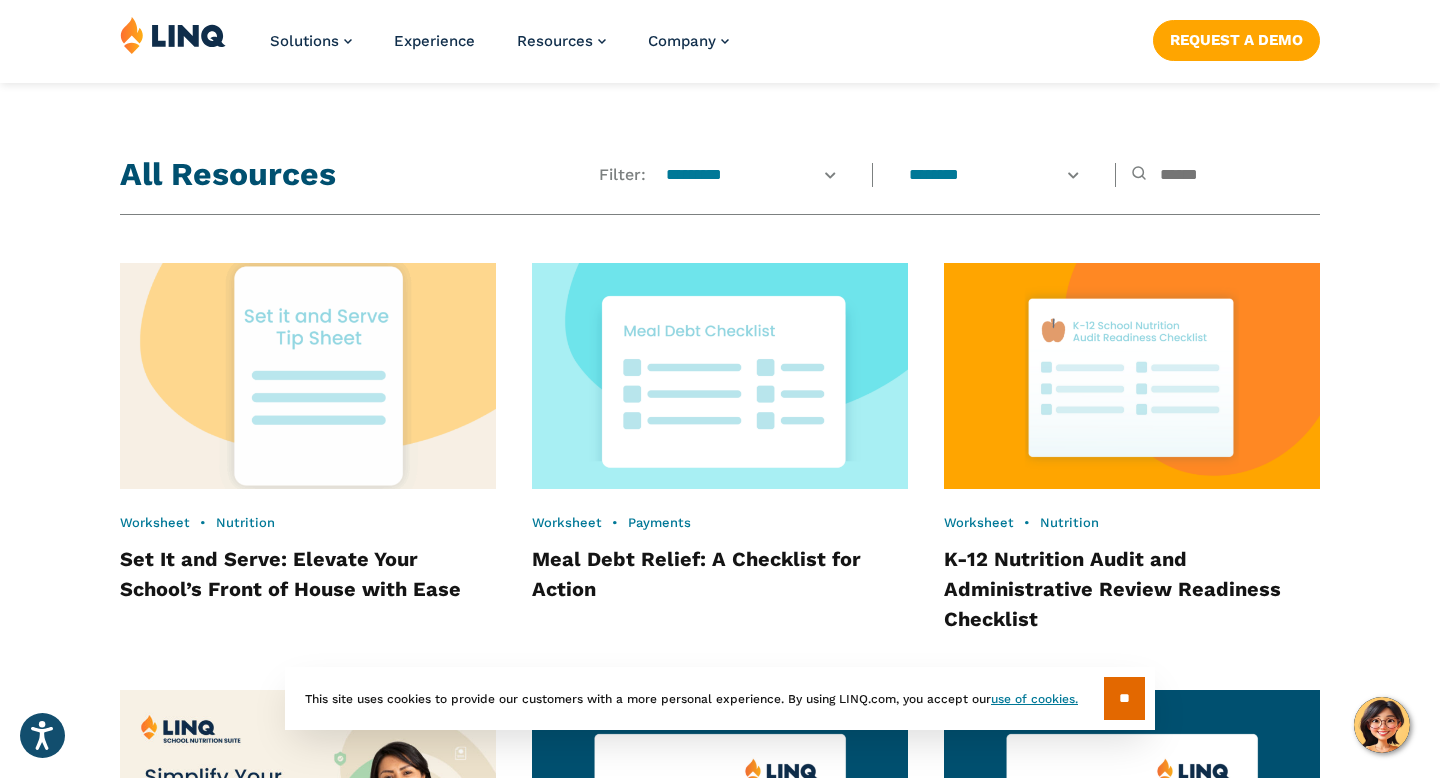 click at bounding box center (308, 375) 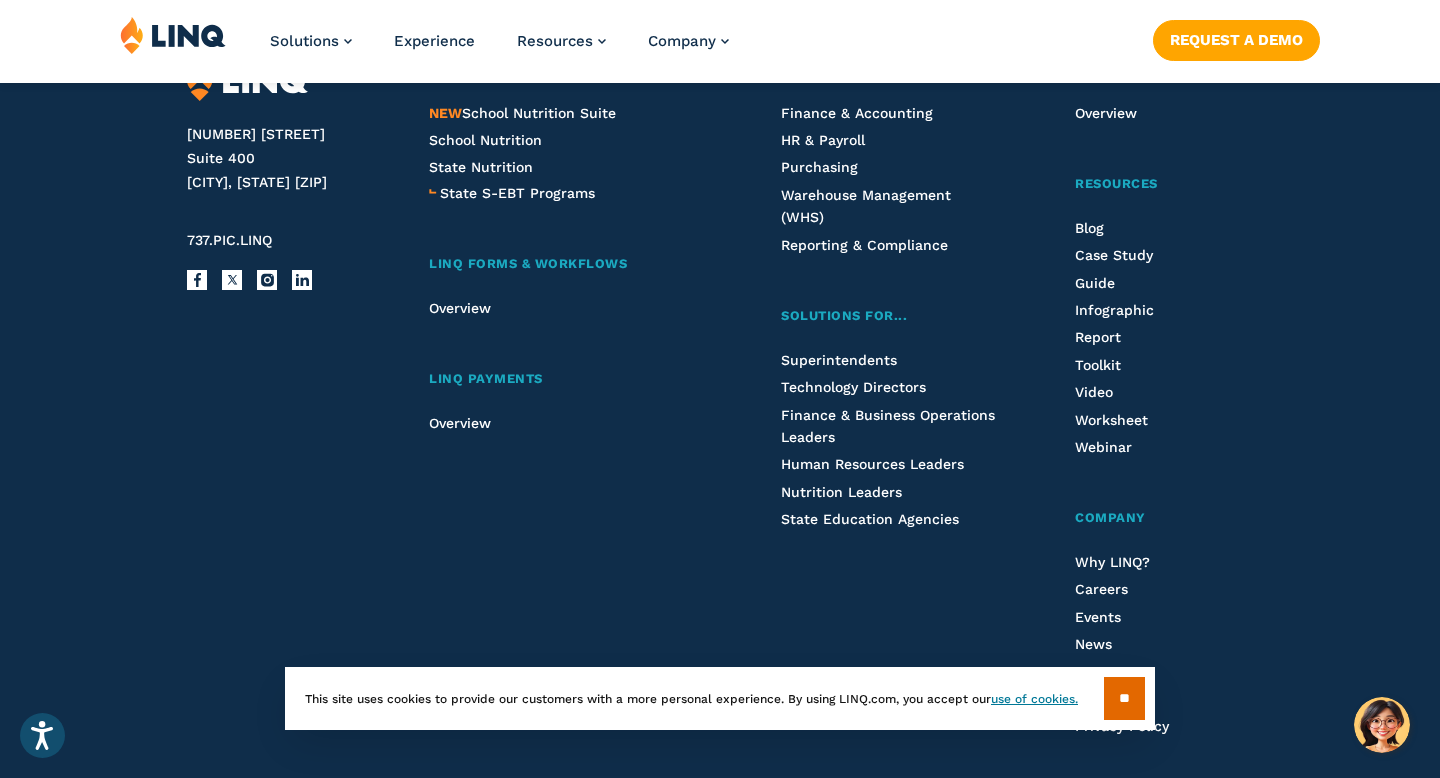 scroll, scrollTop: 3925, scrollLeft: 0, axis: vertical 